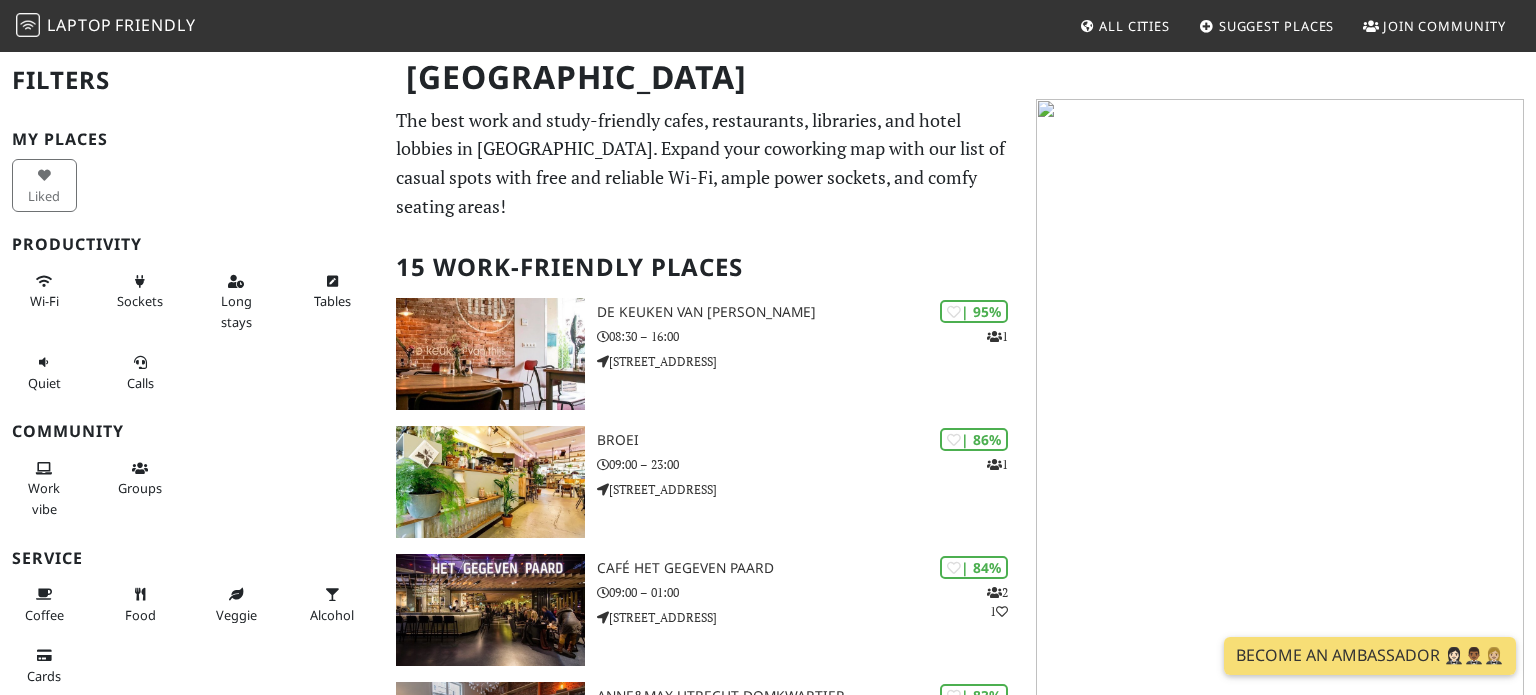 scroll, scrollTop: 0, scrollLeft: 0, axis: both 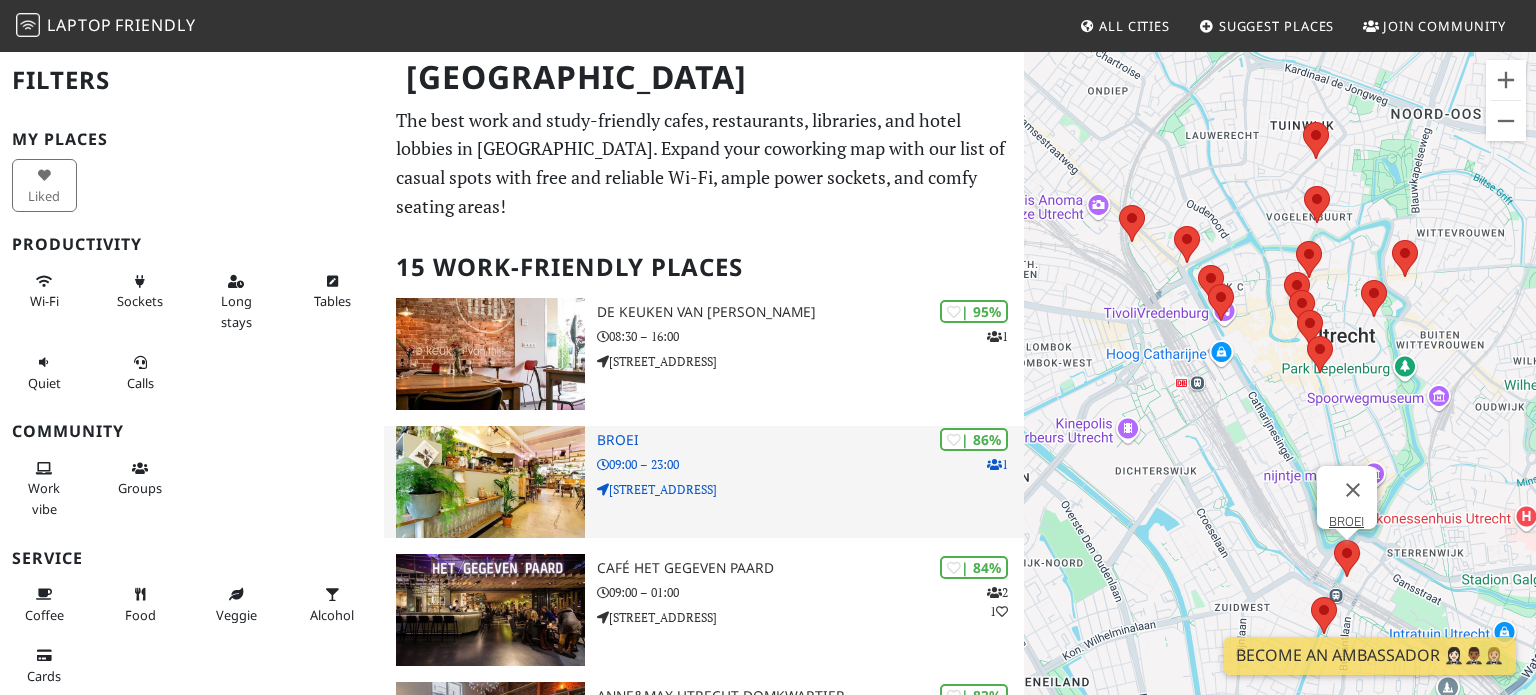 click at bounding box center [490, 482] 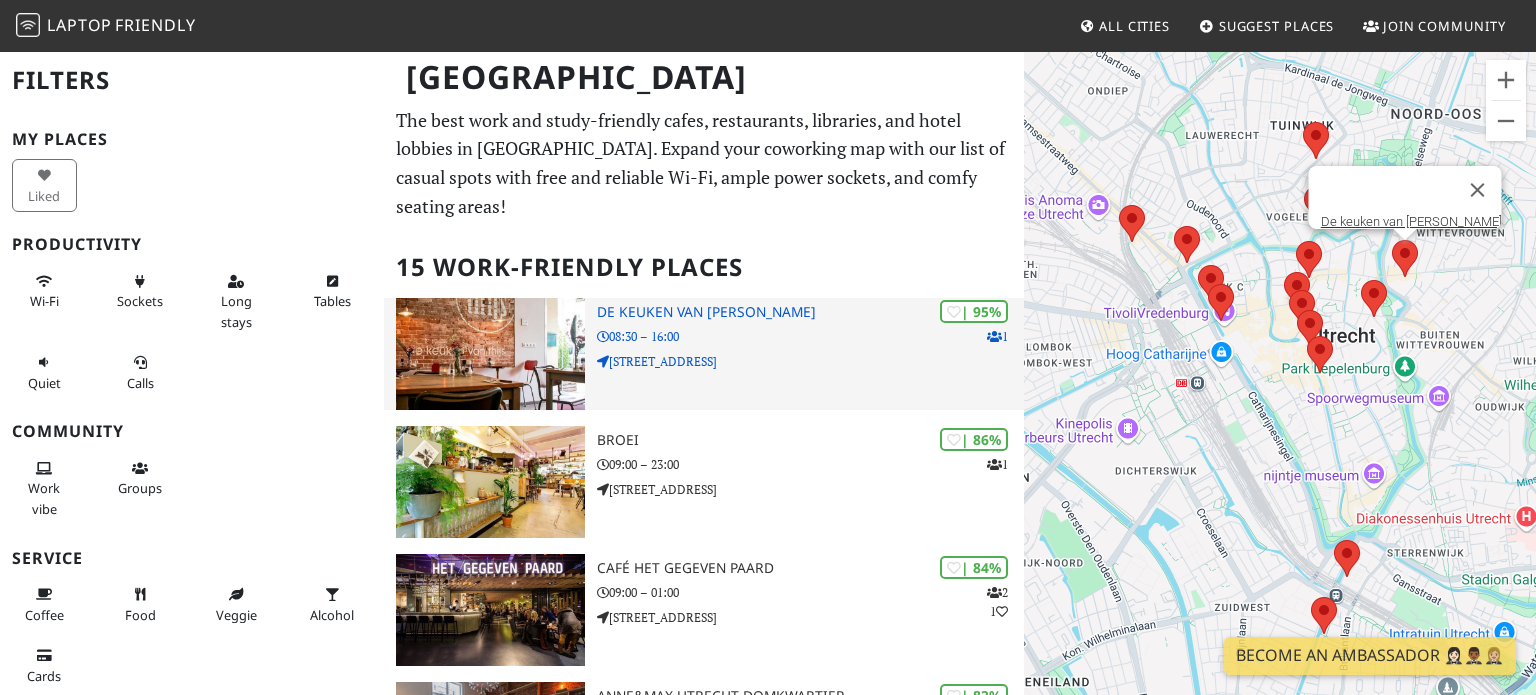 click on "08:30 – 16:00" at bounding box center [810, 336] 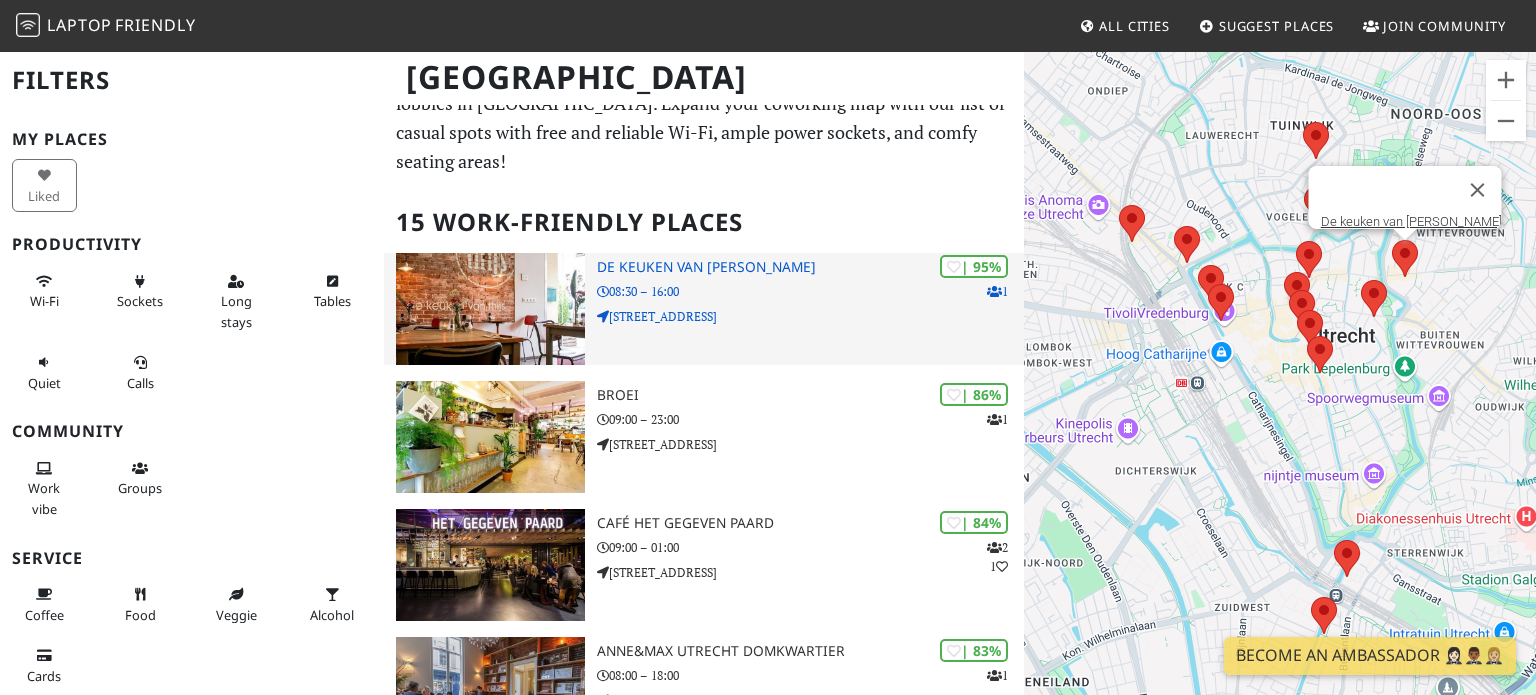 scroll, scrollTop: 142, scrollLeft: 0, axis: vertical 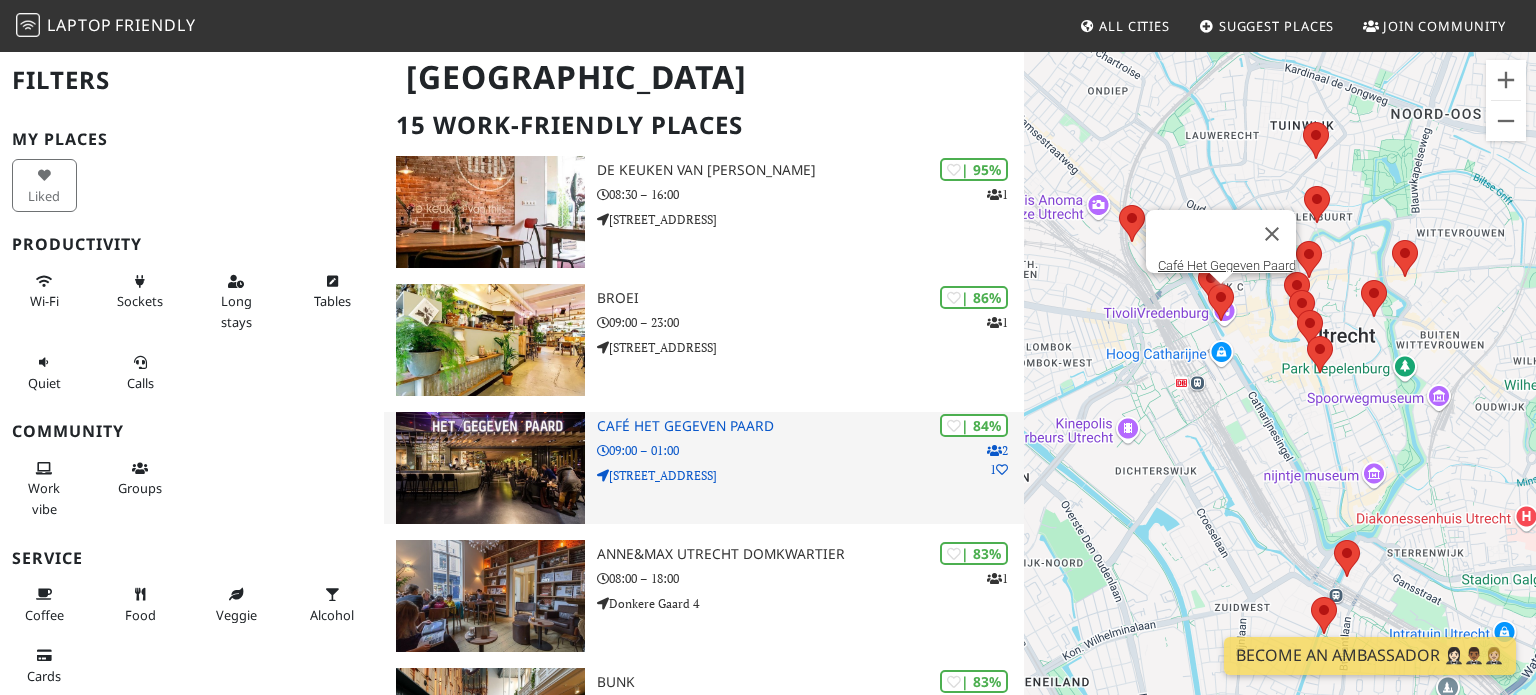 click at bounding box center [490, 468] 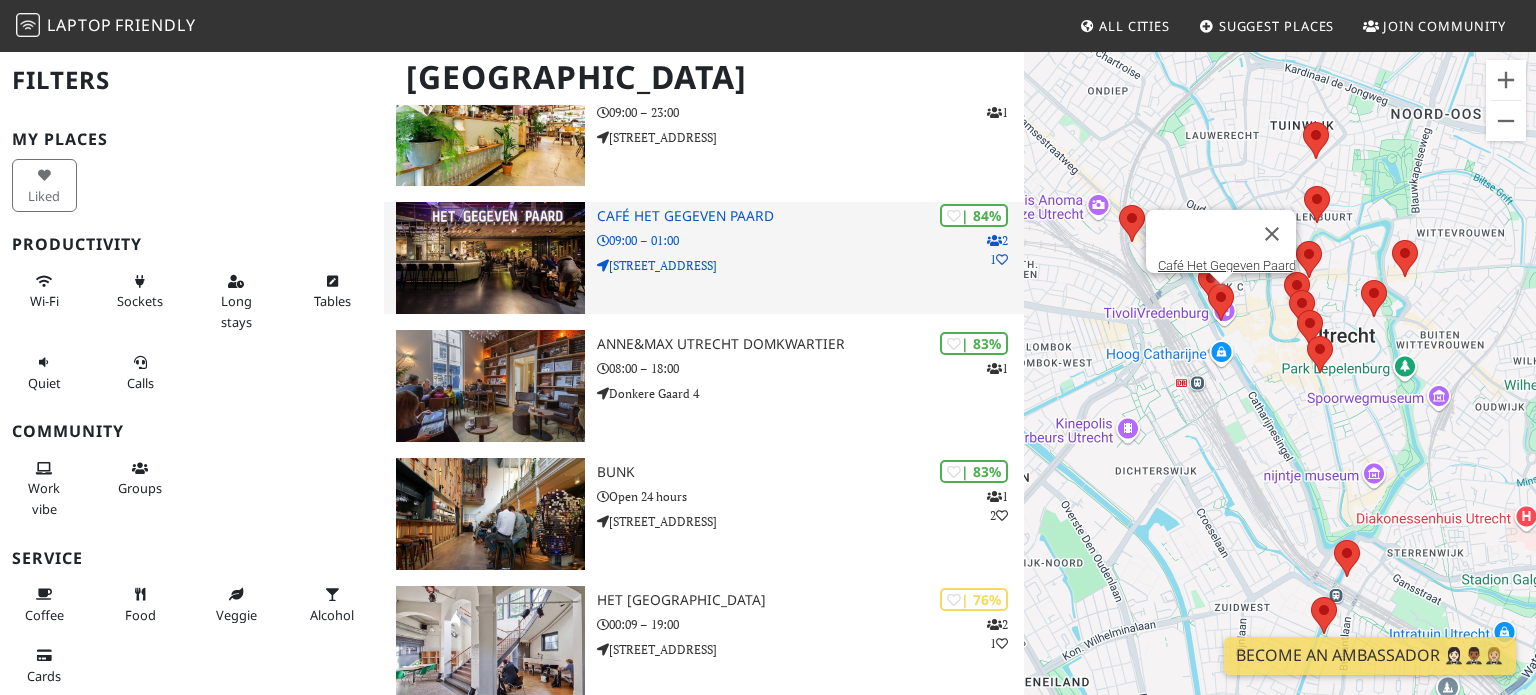 scroll, scrollTop: 404, scrollLeft: 0, axis: vertical 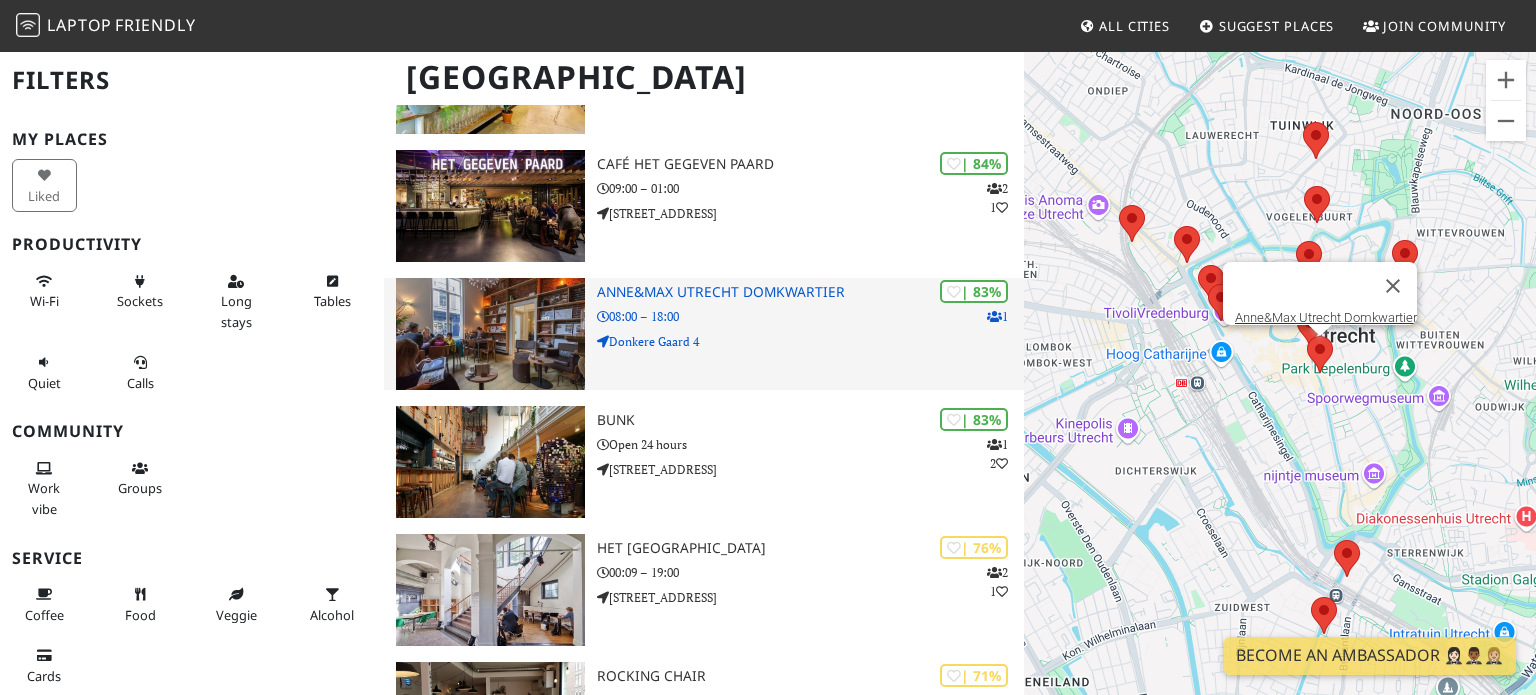 click at bounding box center (490, 334) 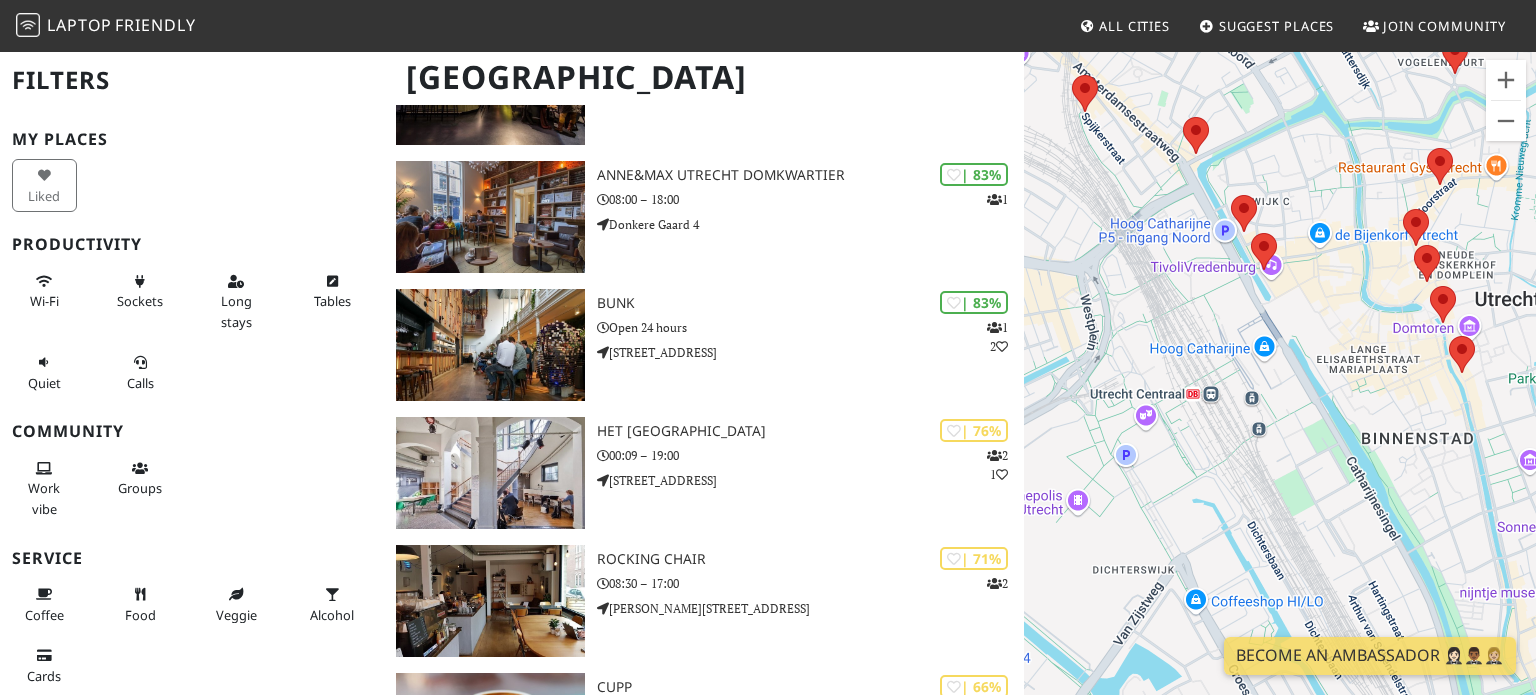 scroll, scrollTop: 552, scrollLeft: 0, axis: vertical 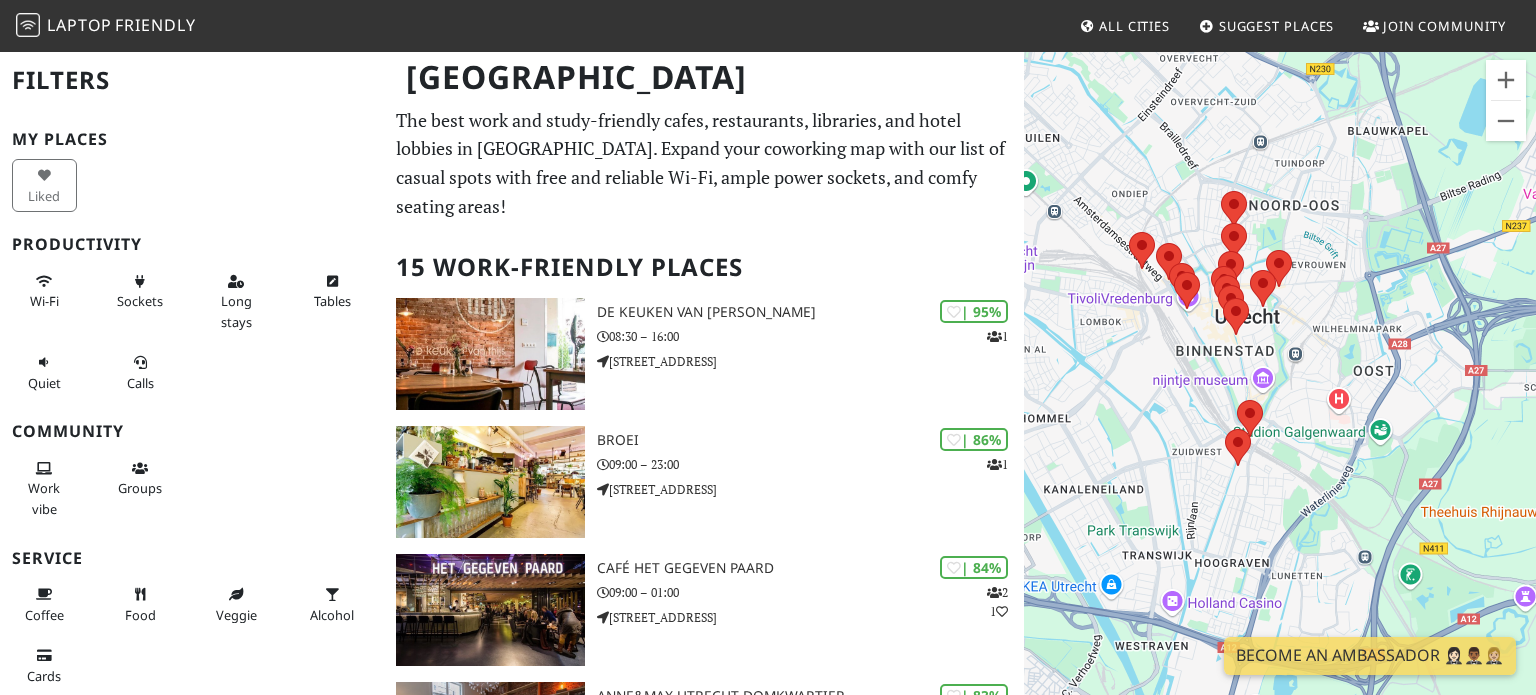 drag, startPoint x: 1335, startPoint y: 430, endPoint x: 1141, endPoint y: 414, distance: 194.65868 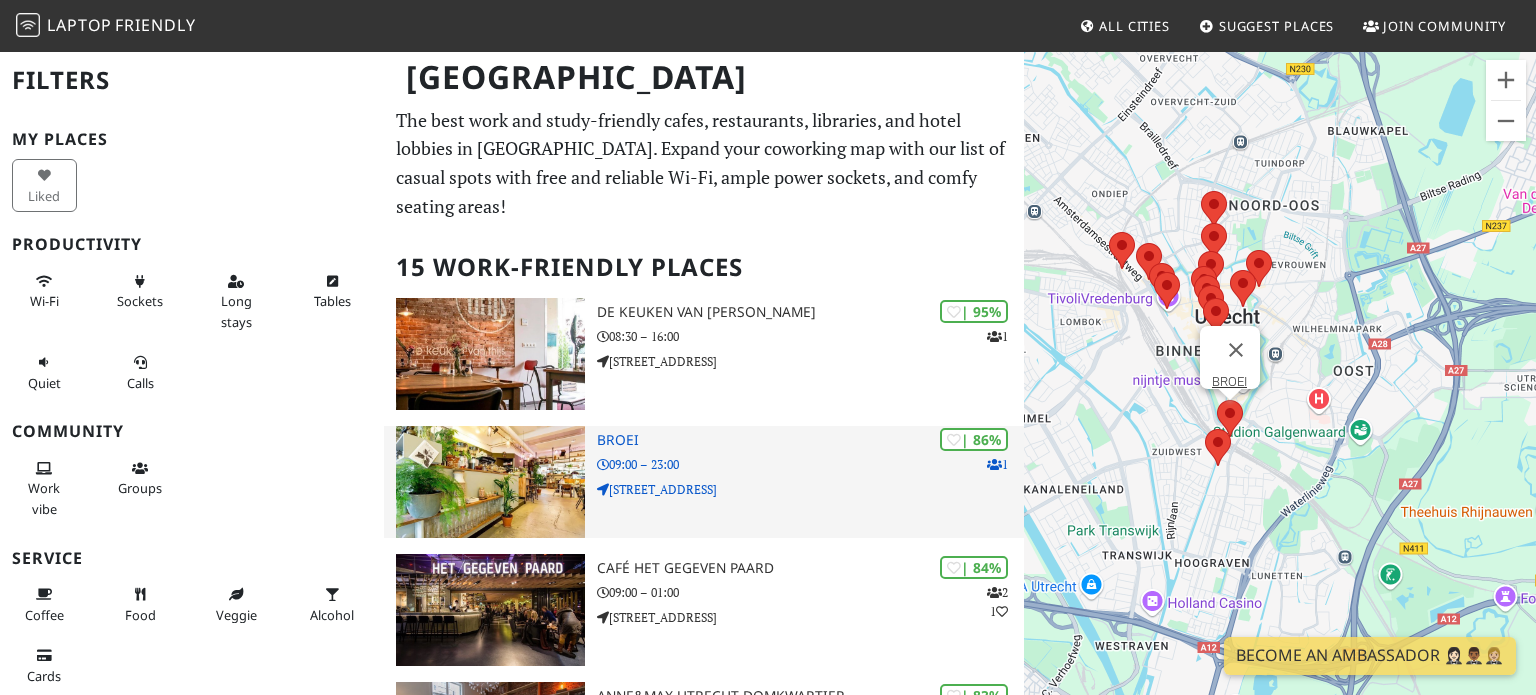 click on "BROEI" at bounding box center (810, 440) 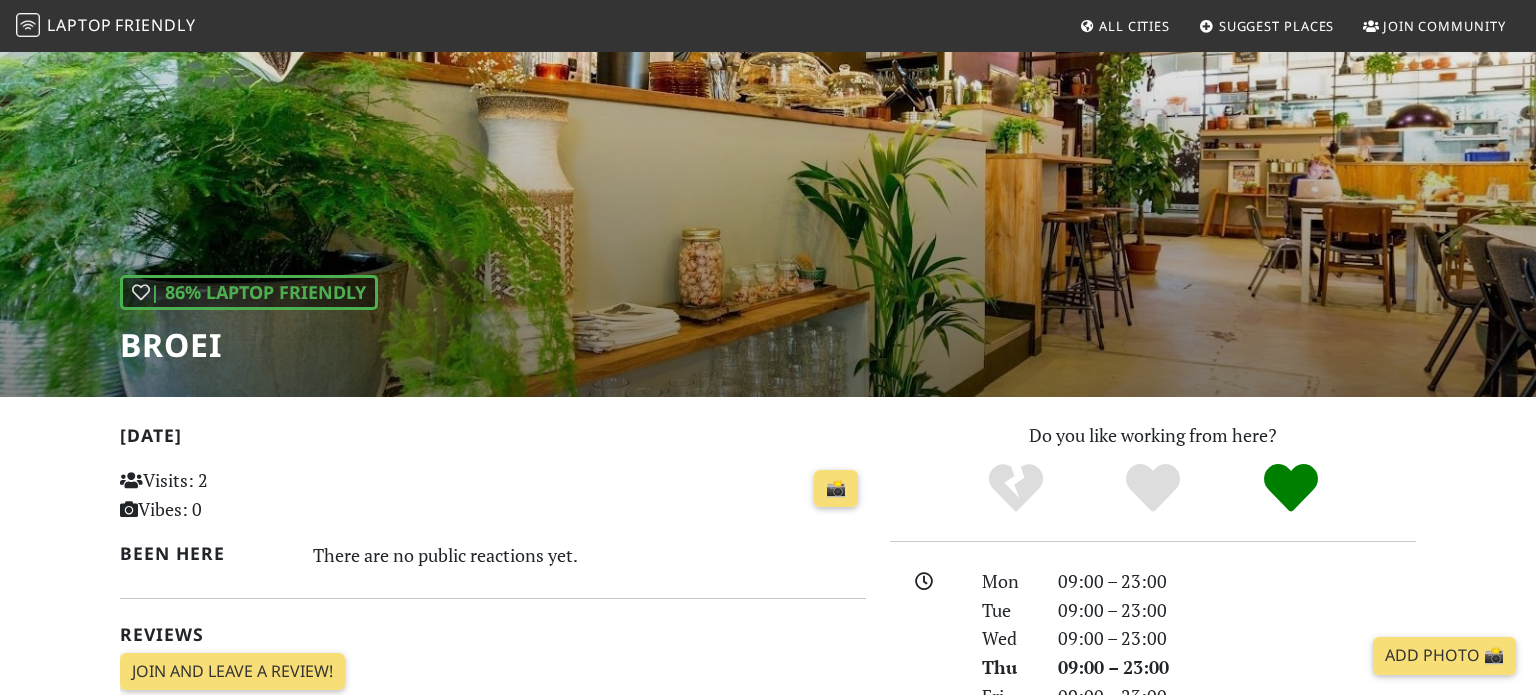 scroll, scrollTop: 0, scrollLeft: 0, axis: both 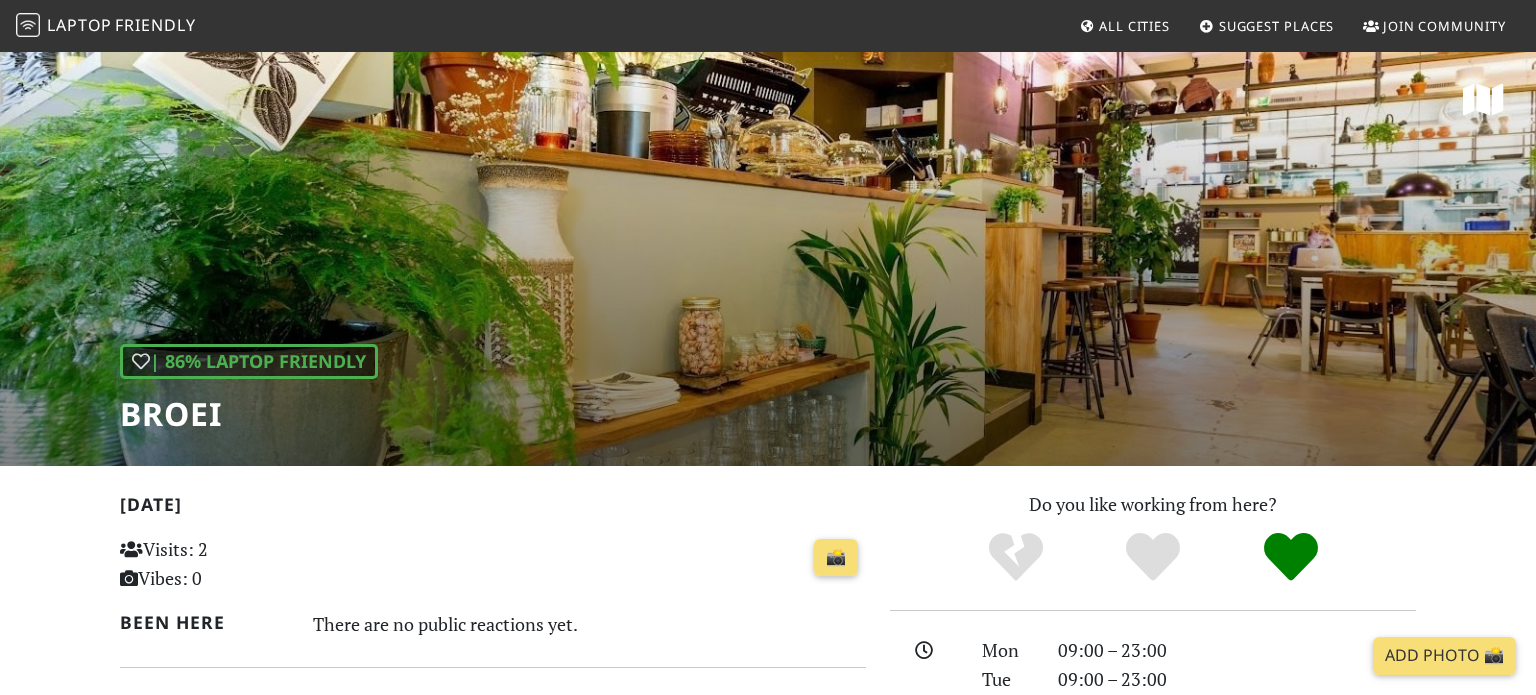 click on "| 86% Laptop Friendly
BROEI" at bounding box center (768, 258) 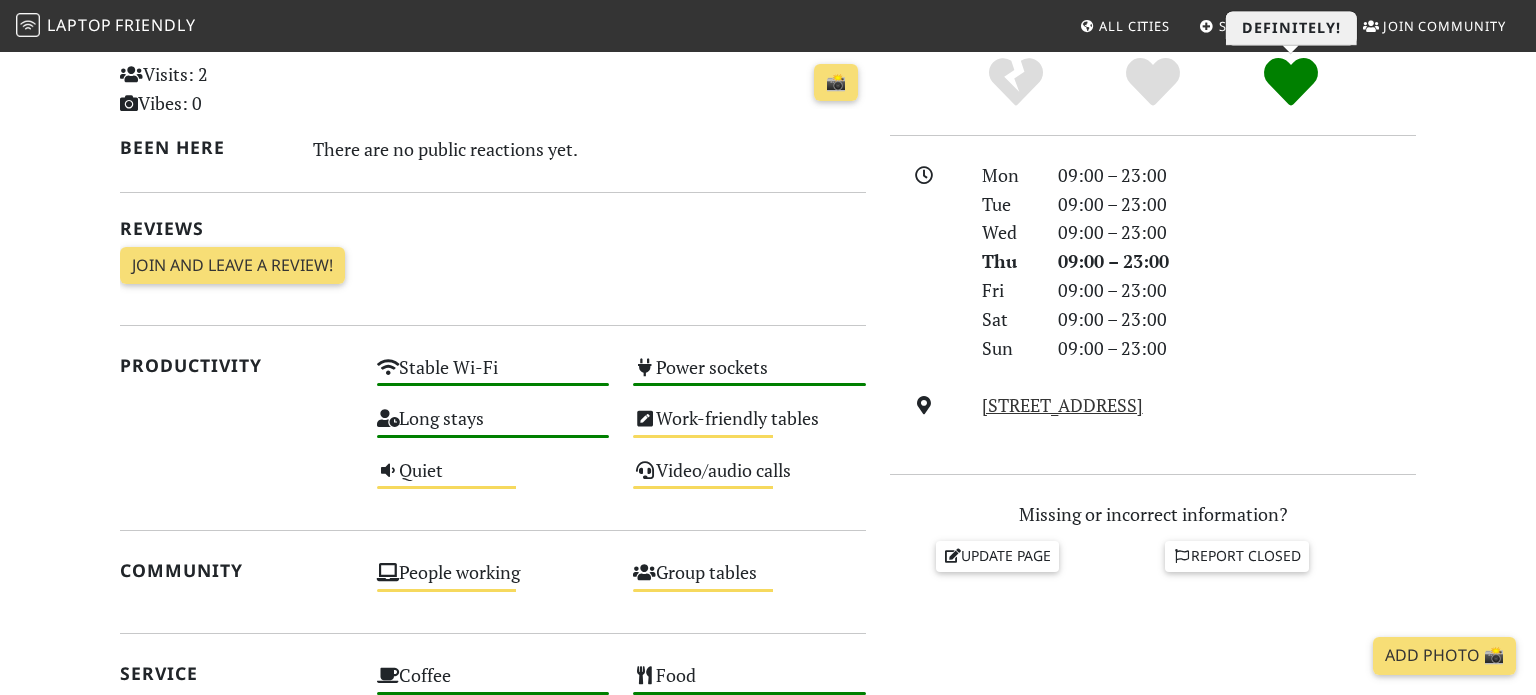 scroll, scrollTop: 616, scrollLeft: 0, axis: vertical 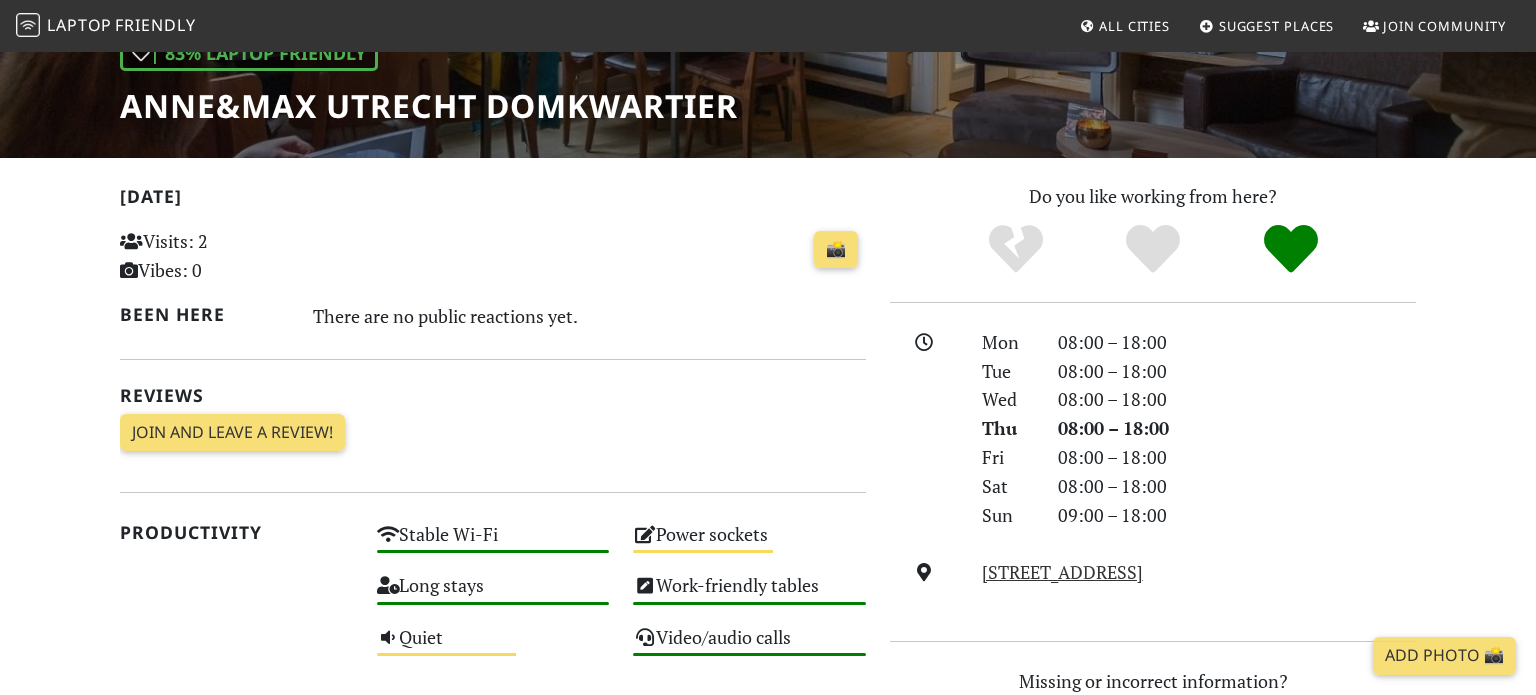 click on "Power sockets
Medium" at bounding box center (749, 543) 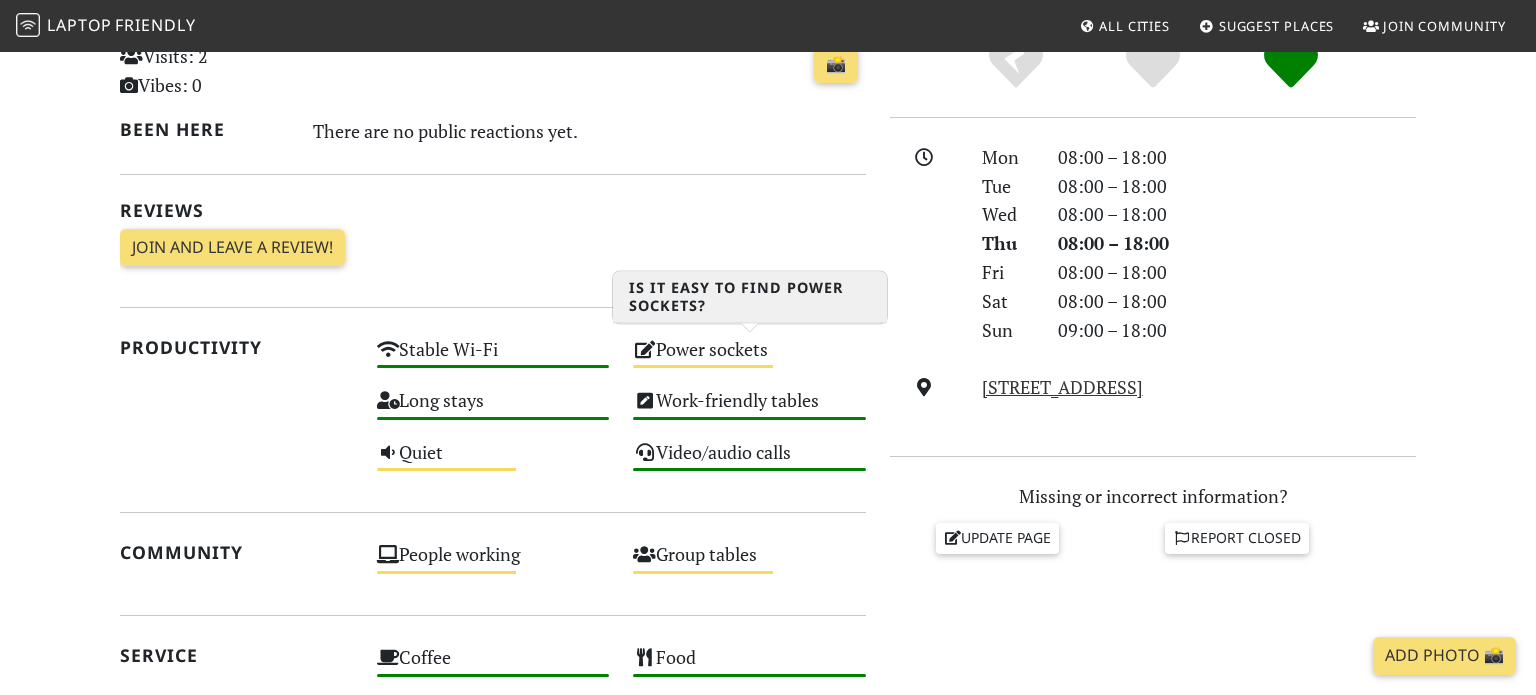 scroll, scrollTop: 495, scrollLeft: 0, axis: vertical 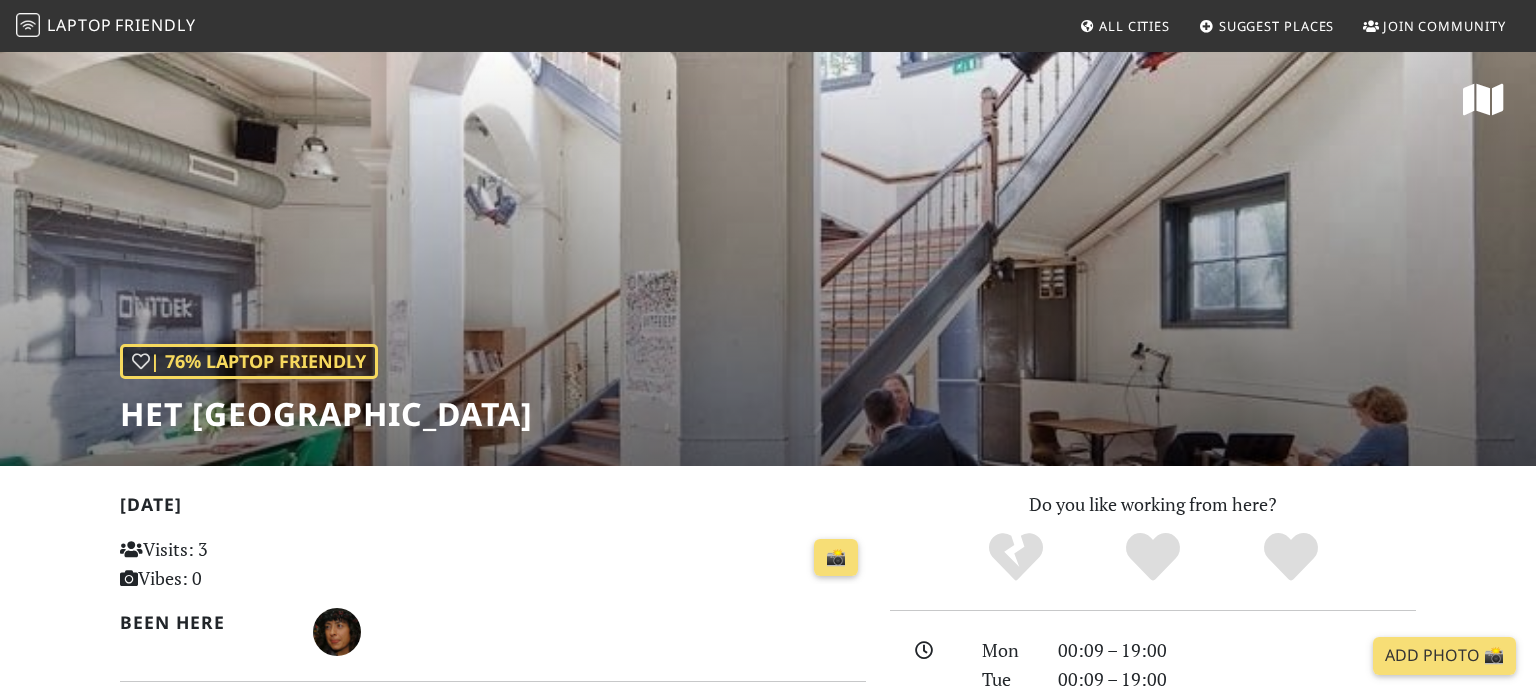 click on "| 76% Laptop Friendly
Het Huis Utrecht" at bounding box center (768, 258) 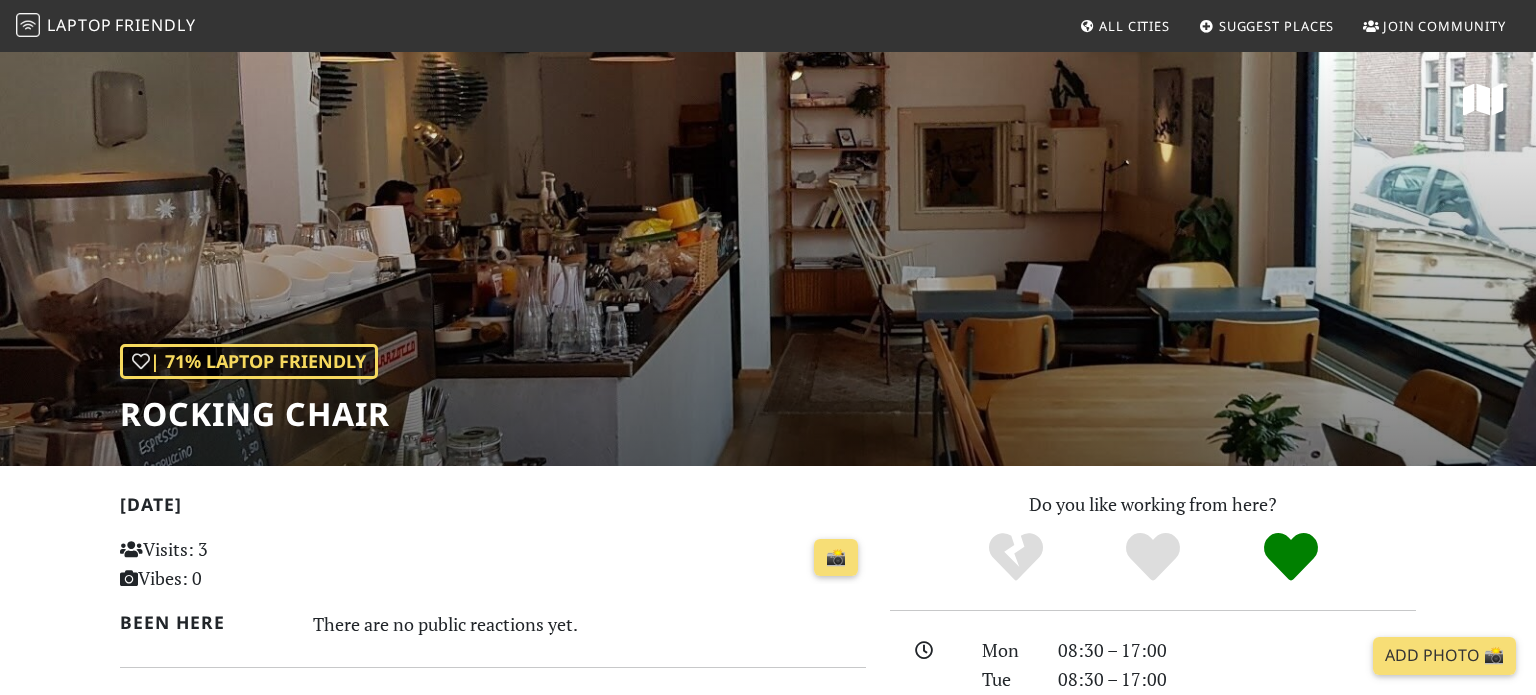 scroll, scrollTop: 0, scrollLeft: 0, axis: both 